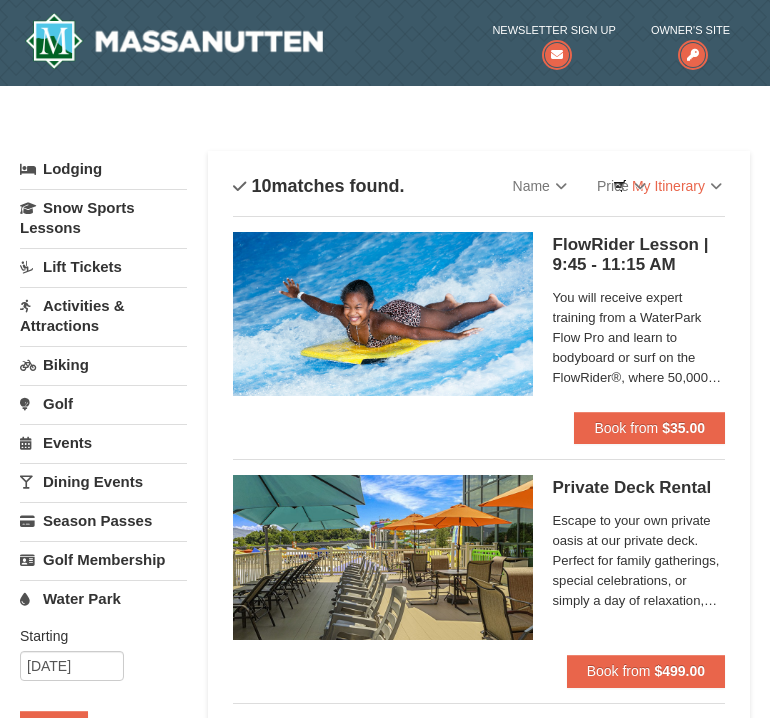scroll, scrollTop: 1339, scrollLeft: 0, axis: vertical 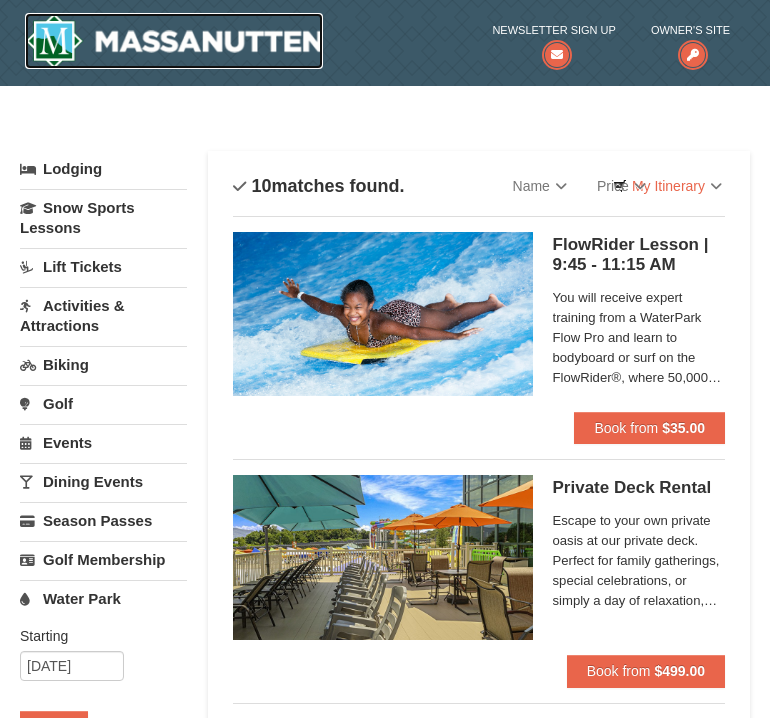click at bounding box center (174, 41) 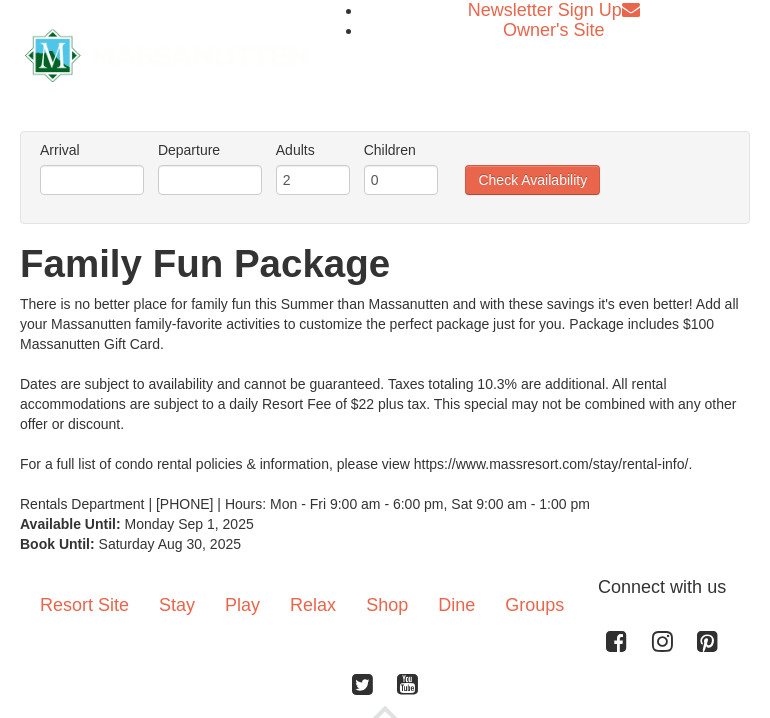 scroll, scrollTop: 0, scrollLeft: 0, axis: both 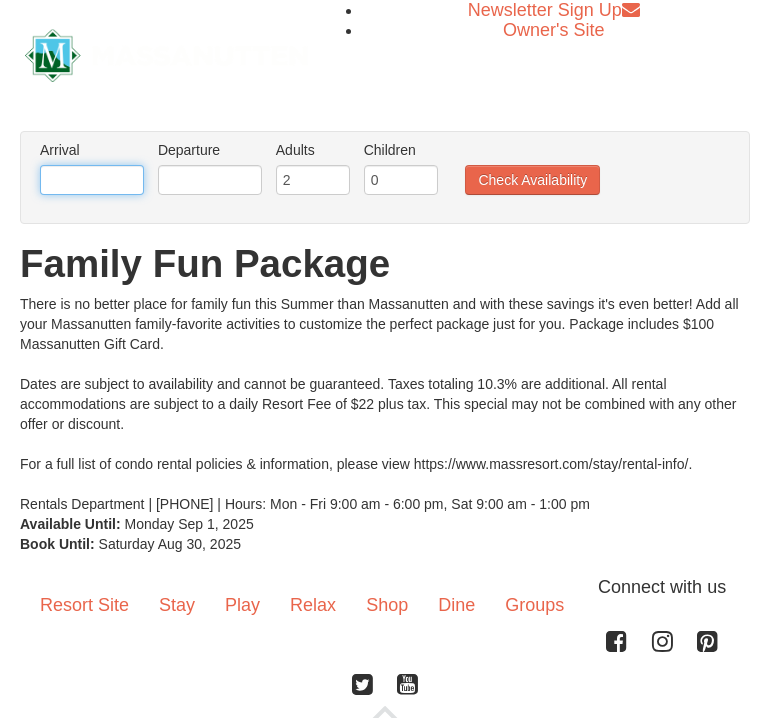 click at bounding box center (92, 180) 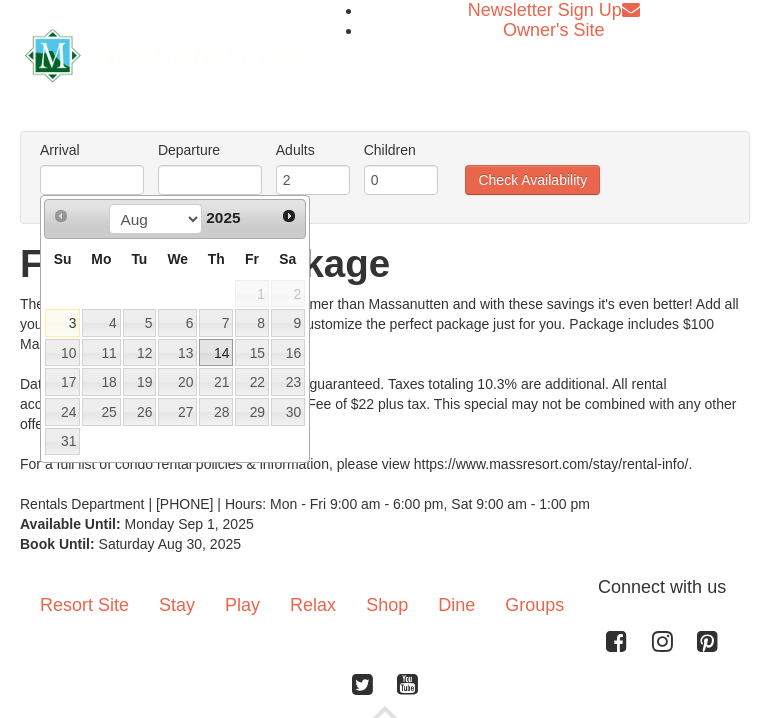 click on "14" at bounding box center (216, 353) 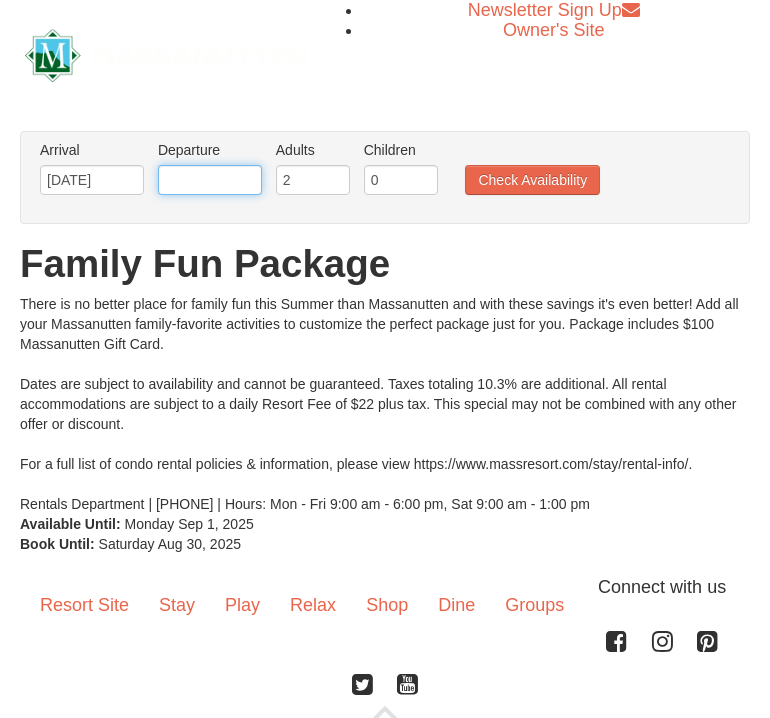 click at bounding box center (210, 180) 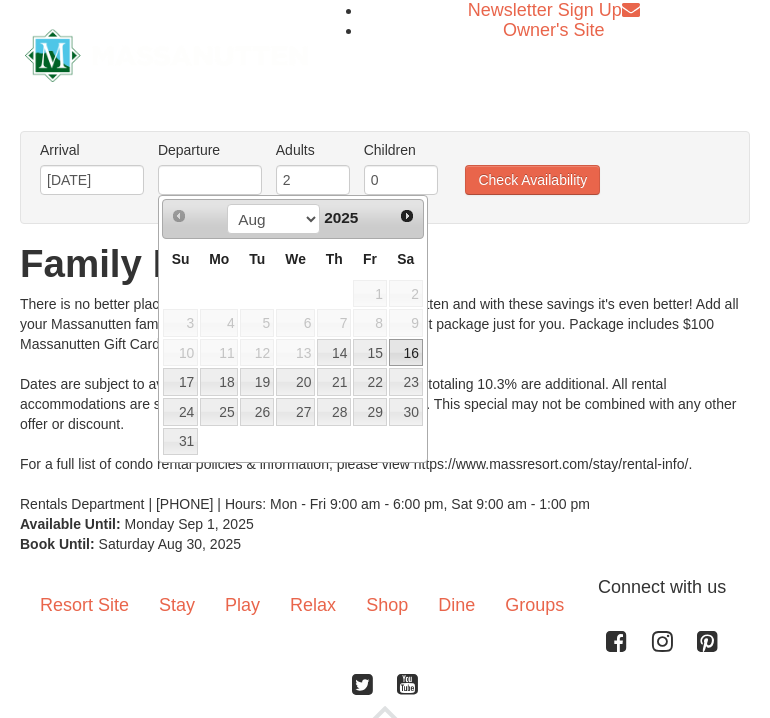 click on "16" at bounding box center [406, 353] 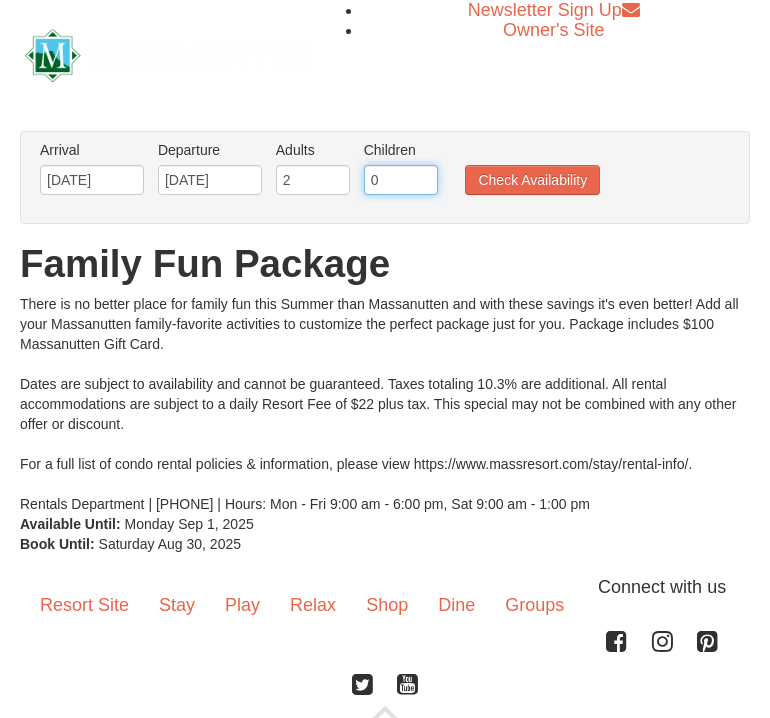 click on "0" at bounding box center [401, 180] 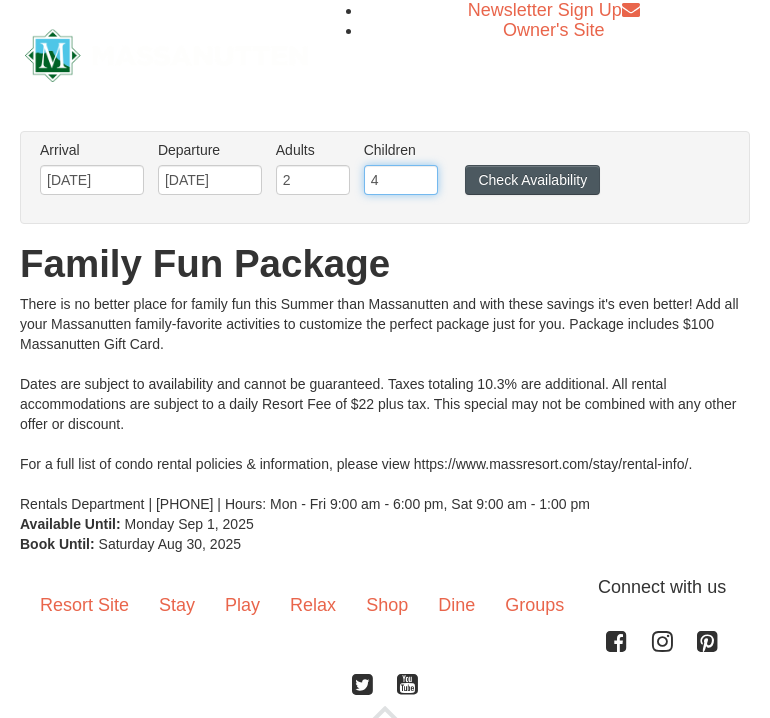 type on "4" 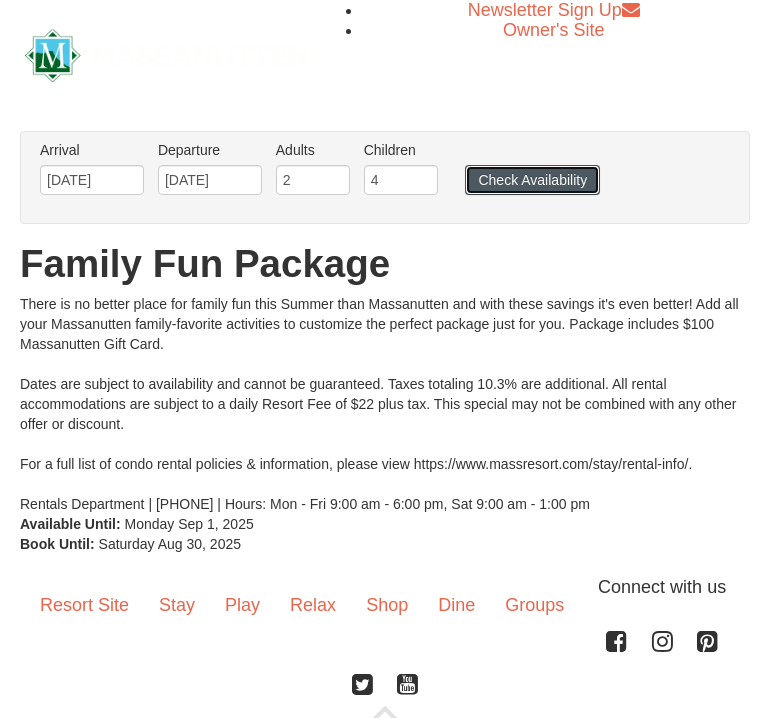 click on "Check Availability" at bounding box center [532, 180] 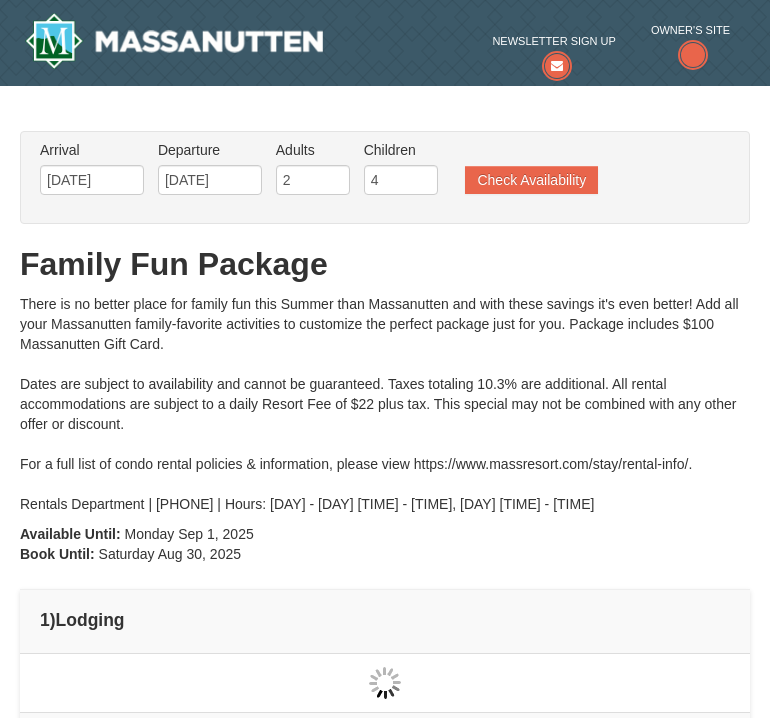 scroll, scrollTop: 0, scrollLeft: 0, axis: both 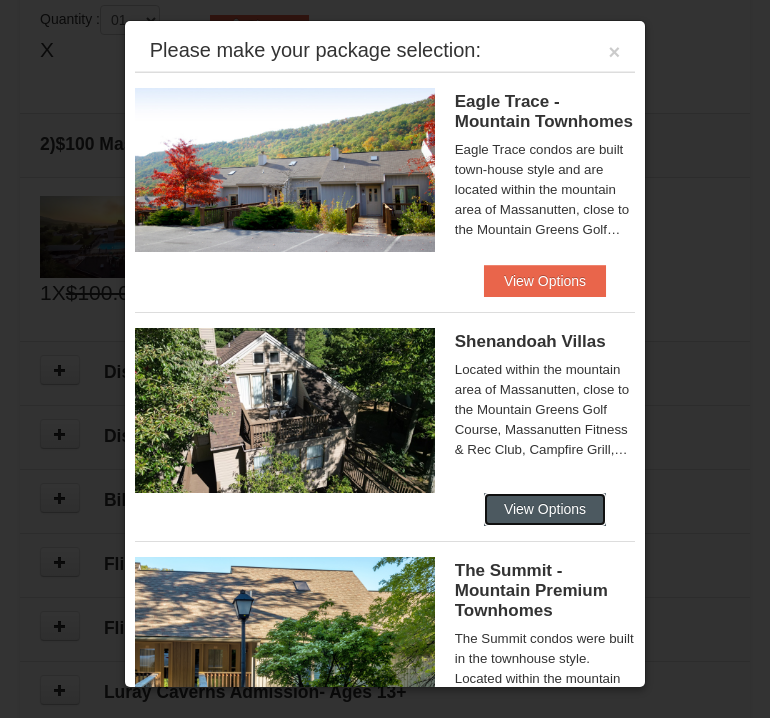 click on "View Options" at bounding box center [545, 509] 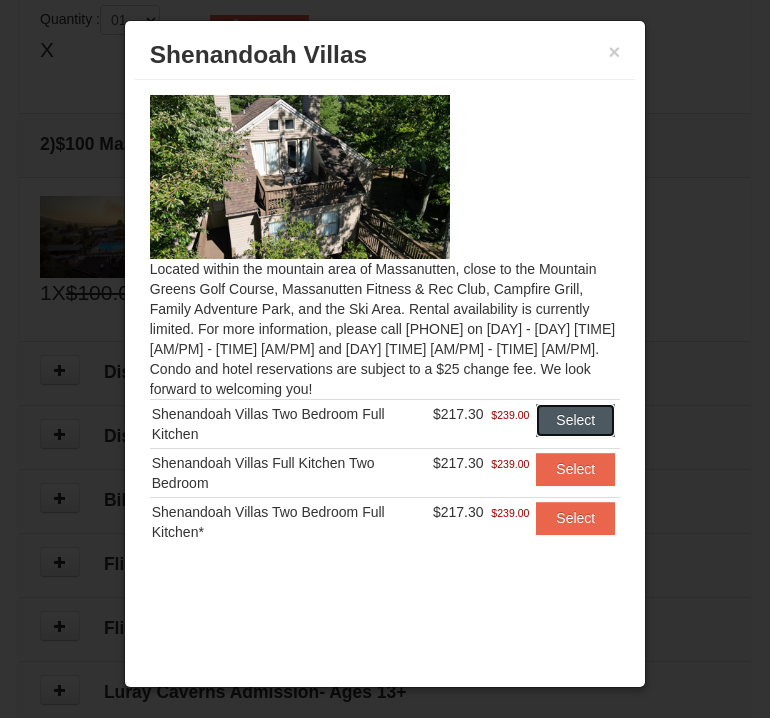 click on "Select" at bounding box center (575, 420) 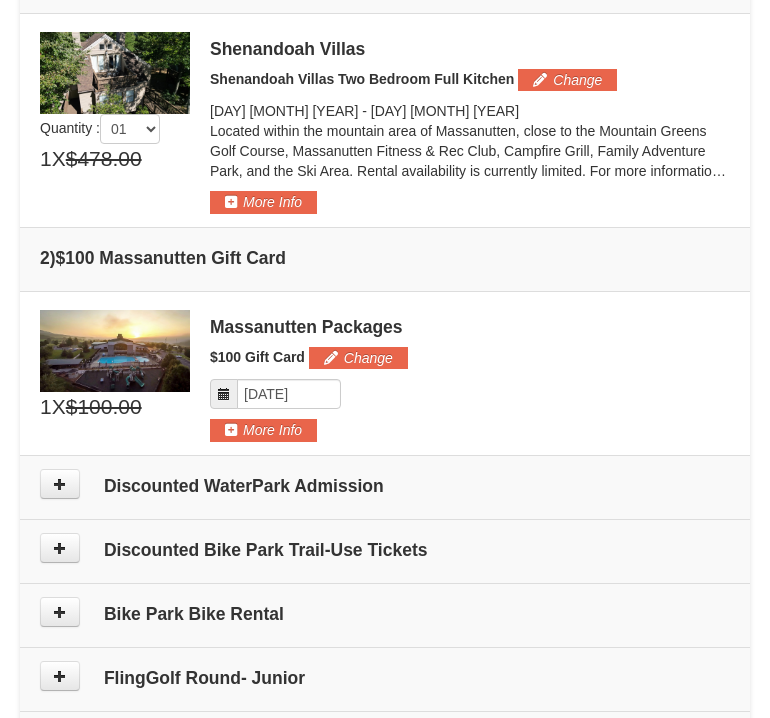 scroll, scrollTop: 777, scrollLeft: 0, axis: vertical 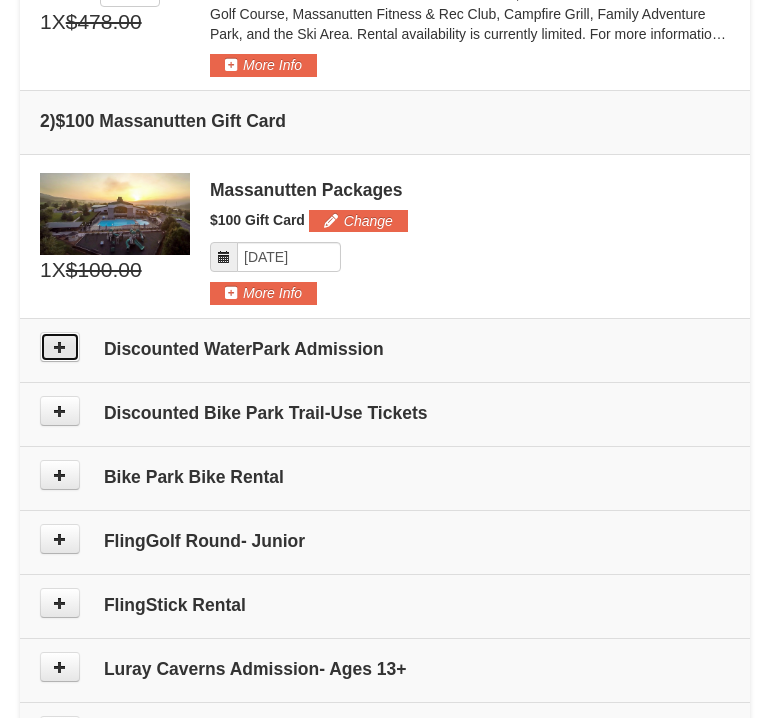 click at bounding box center (60, 347) 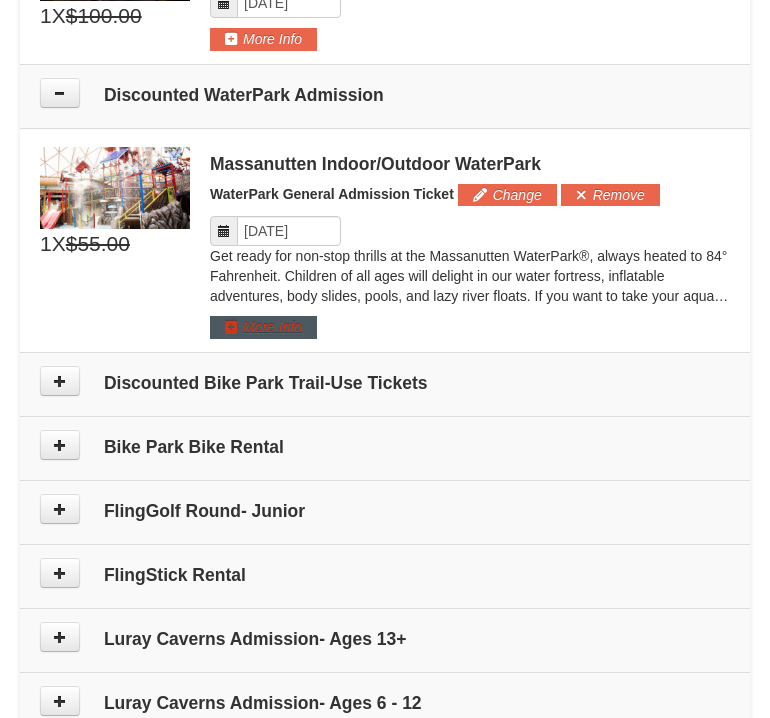 scroll, scrollTop: 1095, scrollLeft: 0, axis: vertical 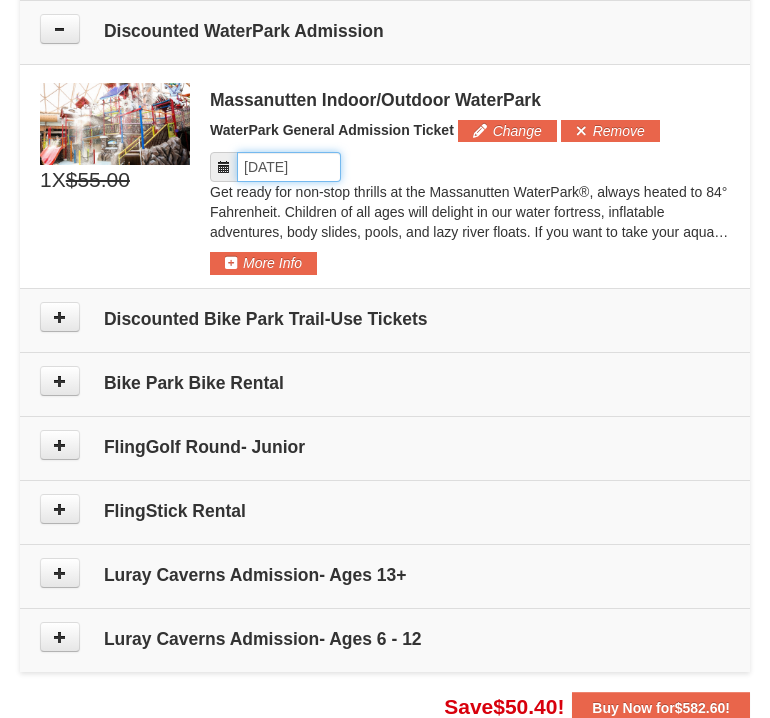click on "Please format dates MM/DD/YYYY" at bounding box center [289, 167] 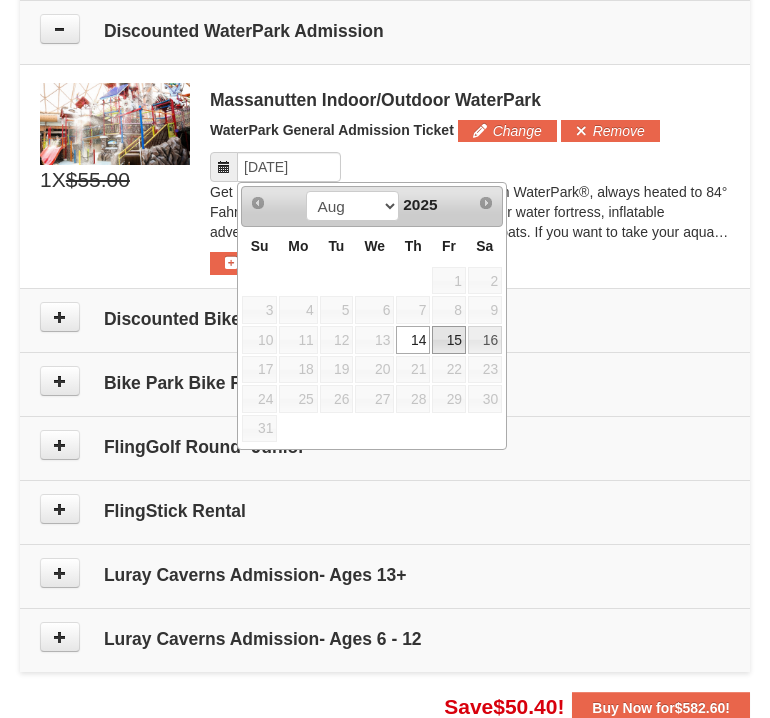 click on "15" at bounding box center [449, 340] 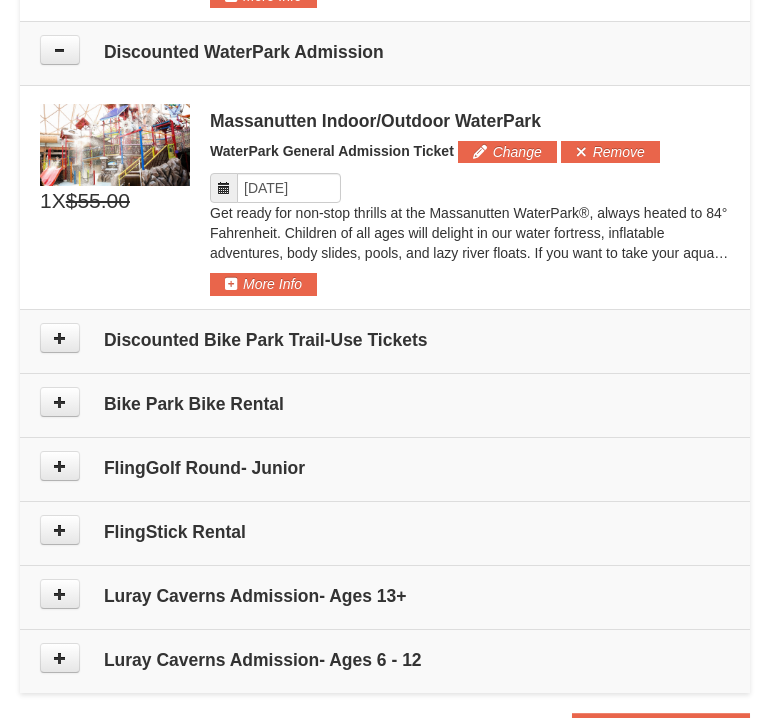 scroll, scrollTop: 1069, scrollLeft: 0, axis: vertical 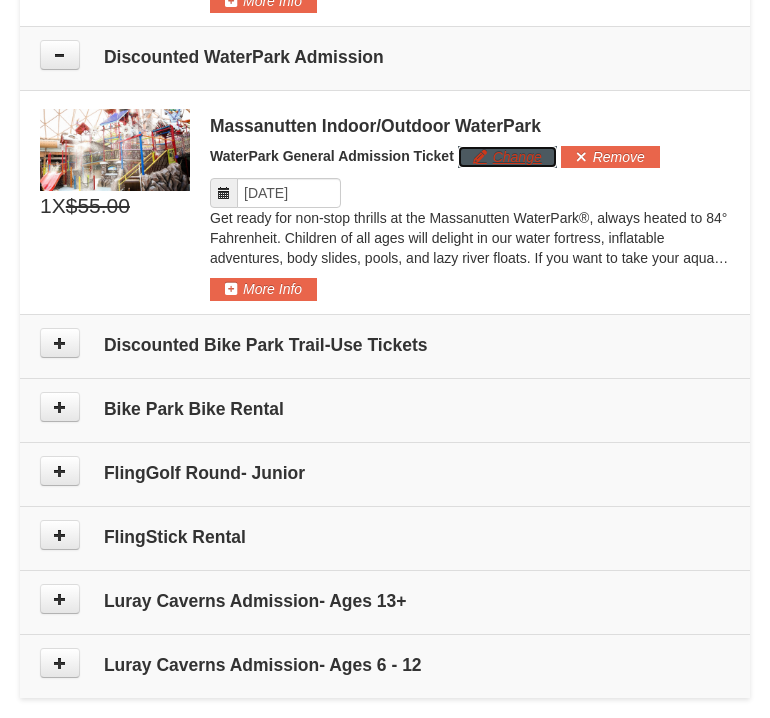 click on "Change" at bounding box center [507, 157] 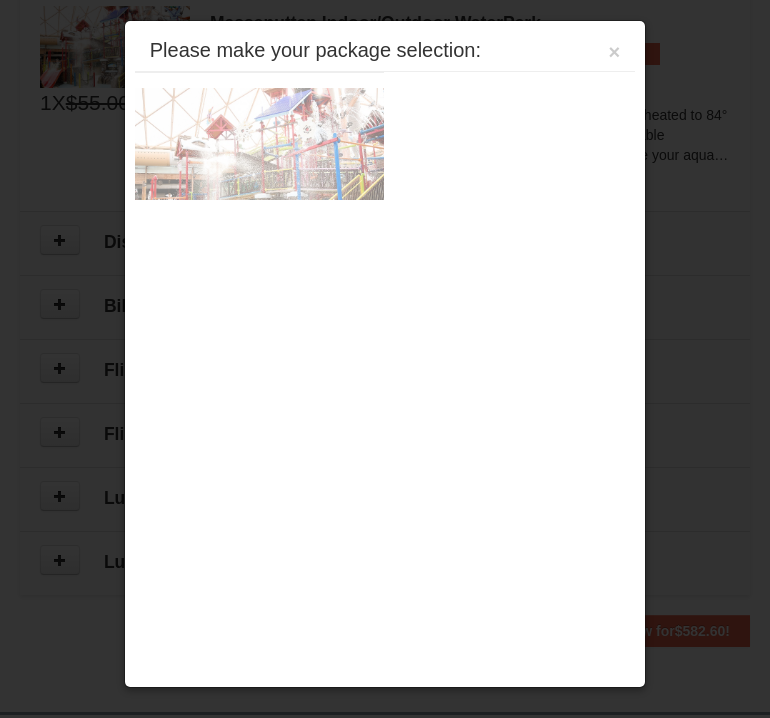 scroll, scrollTop: 1178, scrollLeft: 0, axis: vertical 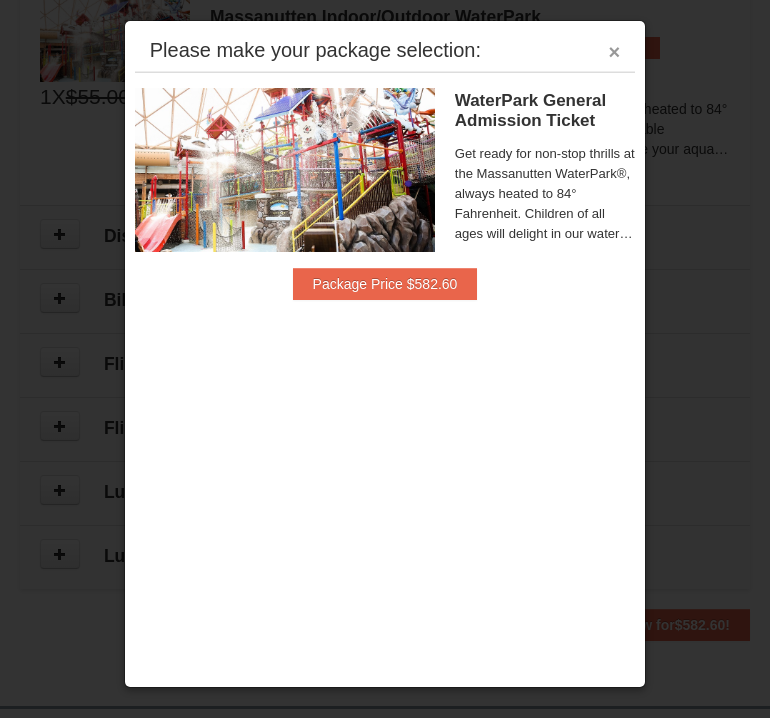 click on "×" at bounding box center [615, 52] 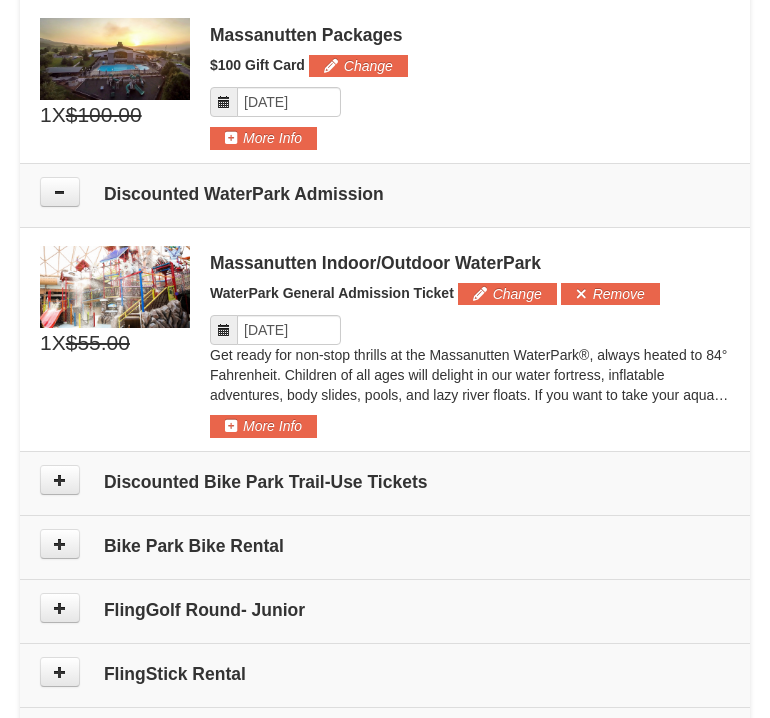 scroll, scrollTop: 941, scrollLeft: 0, axis: vertical 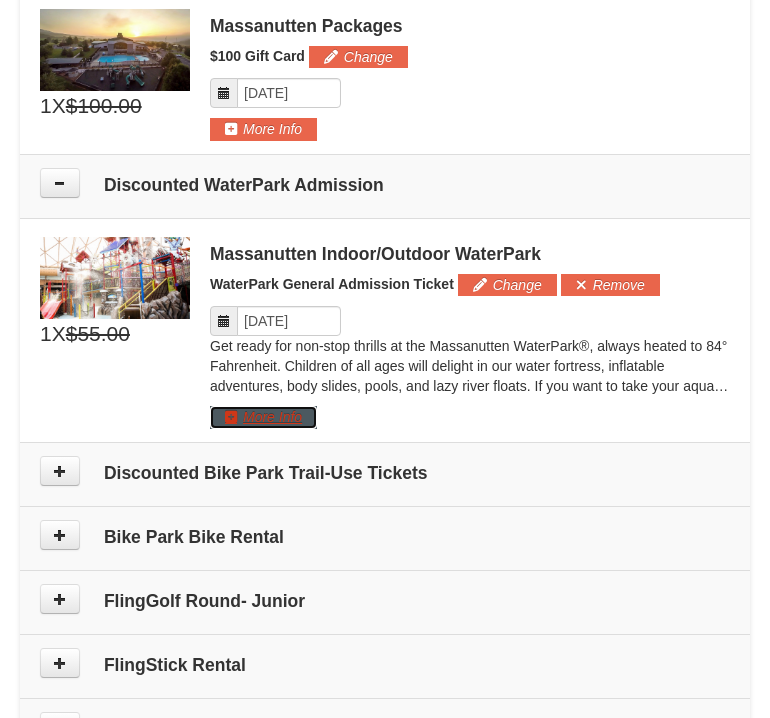 click on "More Info" at bounding box center [263, 417] 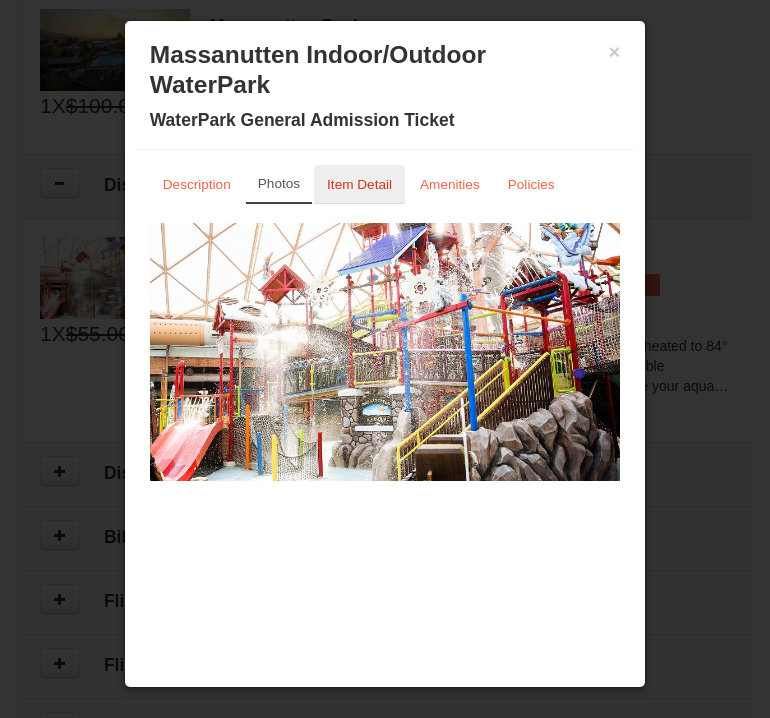 click on "Item Detail" at bounding box center (359, 184) 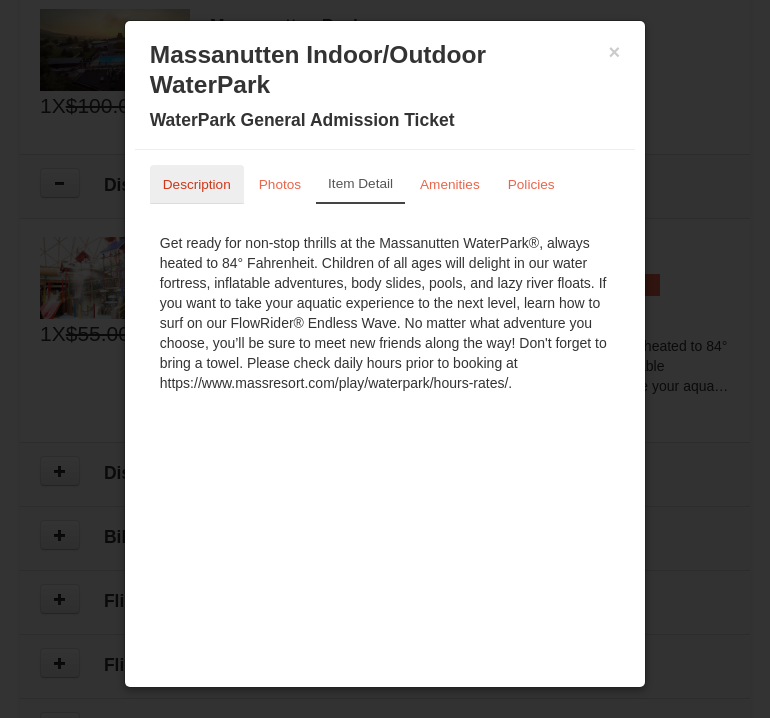 click on "Description" at bounding box center [197, 184] 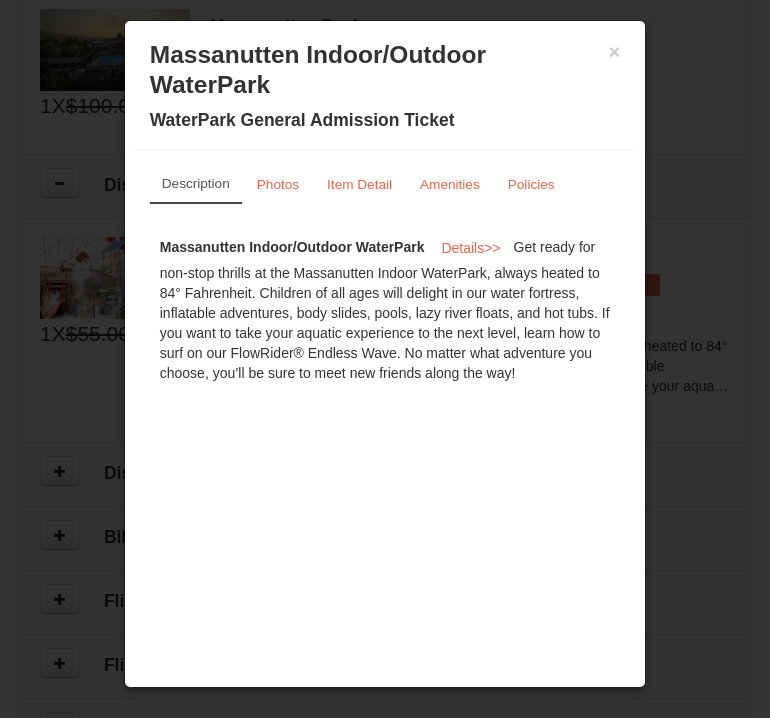 click on "Massanutten Indoor/Outdoor WaterPark" at bounding box center [385, 70] 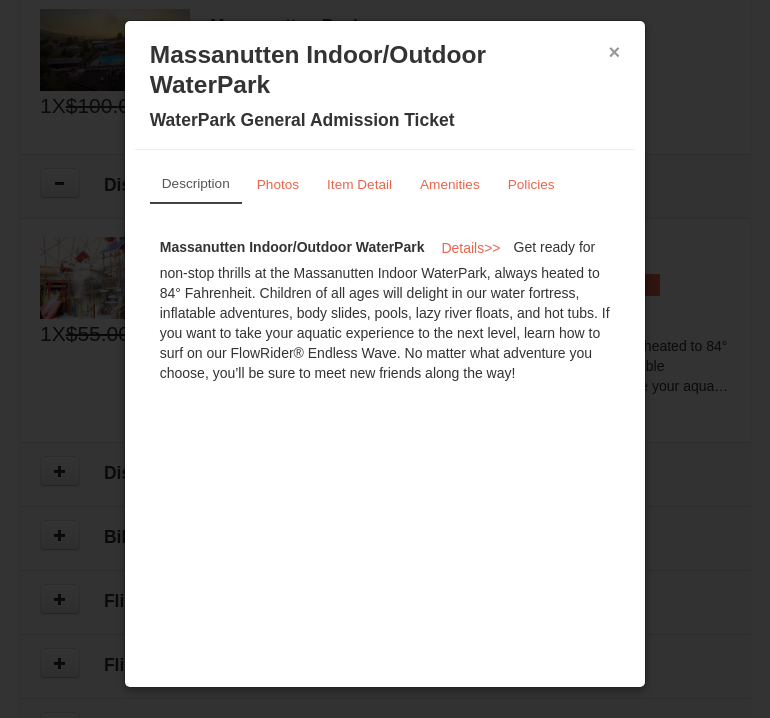 click on "×" at bounding box center (615, 52) 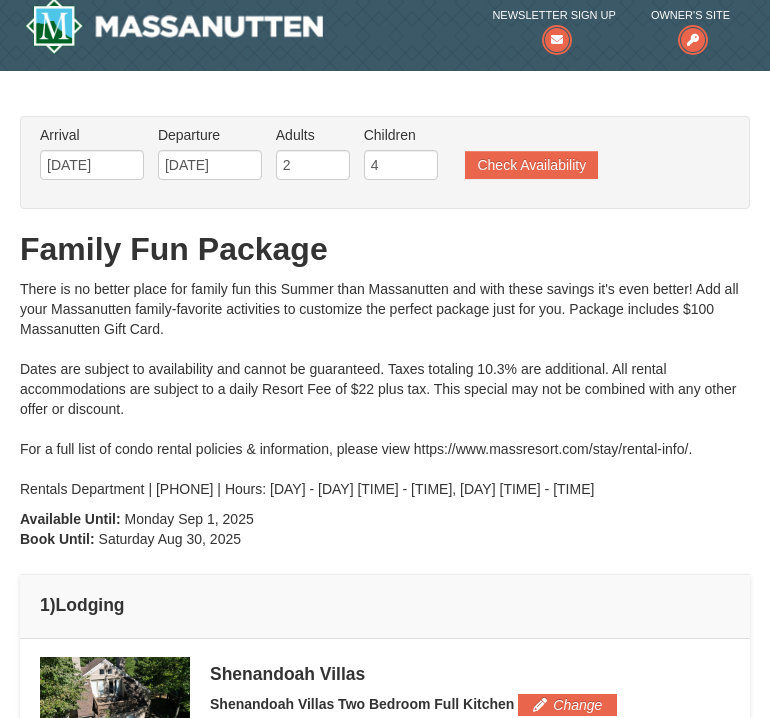 scroll, scrollTop: 0, scrollLeft: 0, axis: both 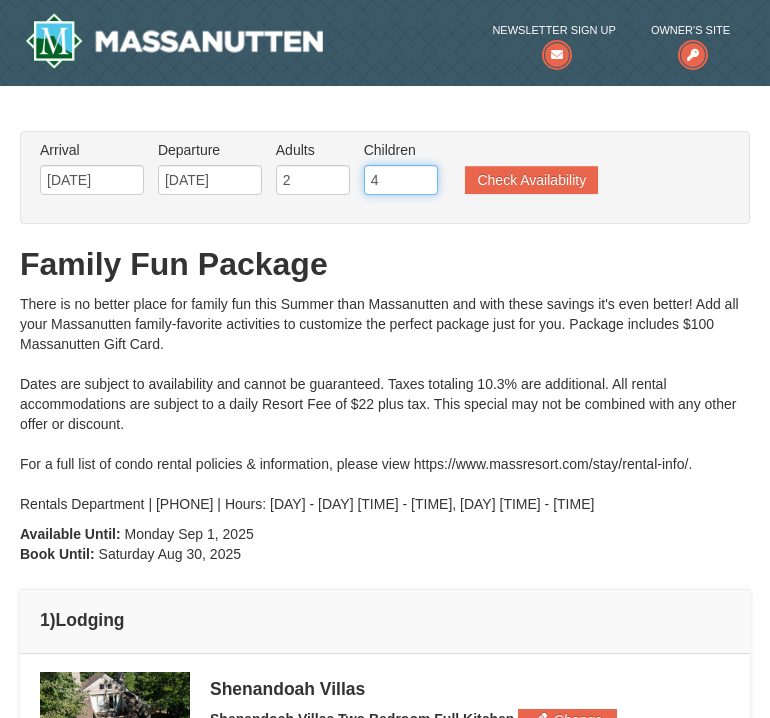 click on "4" at bounding box center (401, 180) 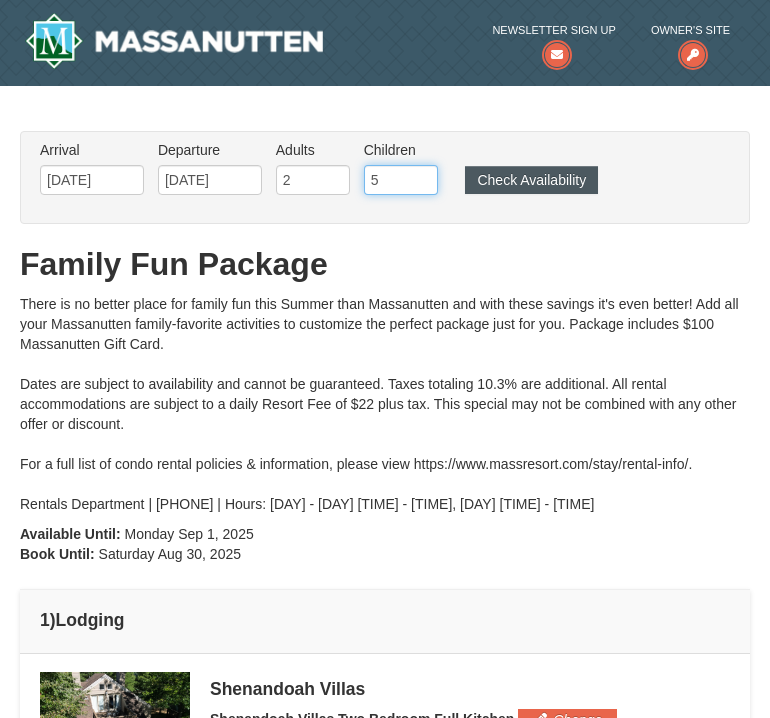 type on "5" 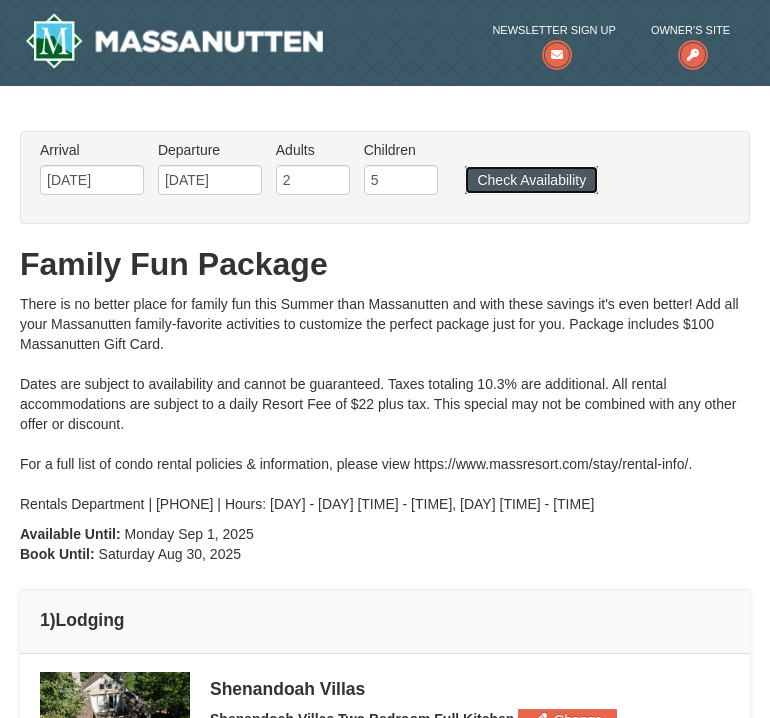 click on "Check Availability" at bounding box center (531, 180) 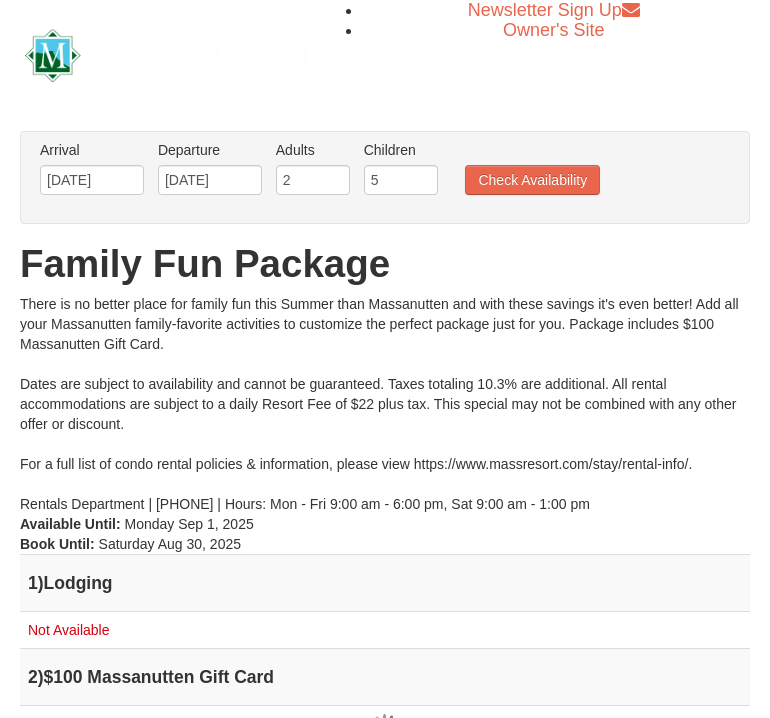 scroll, scrollTop: 0, scrollLeft: 0, axis: both 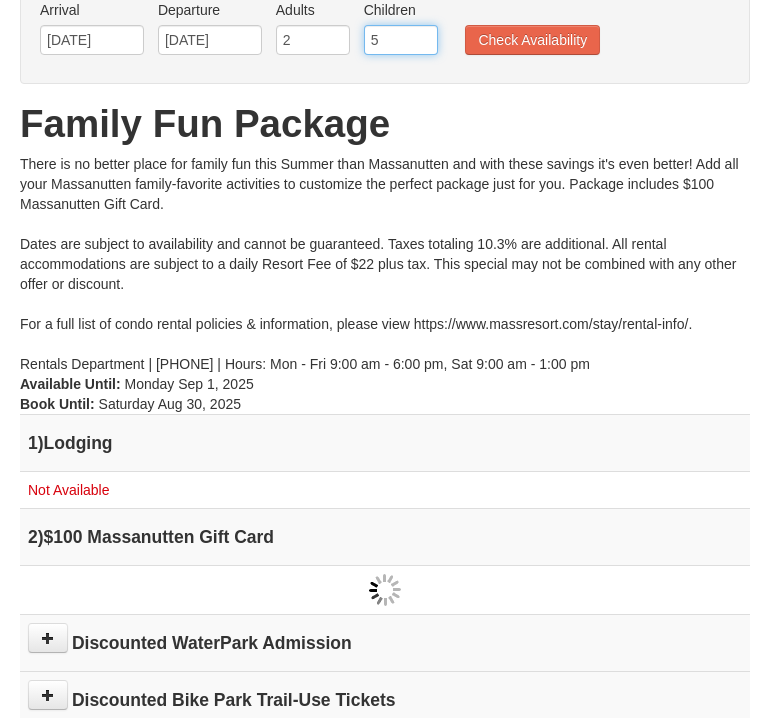 click on "5" at bounding box center (401, 40) 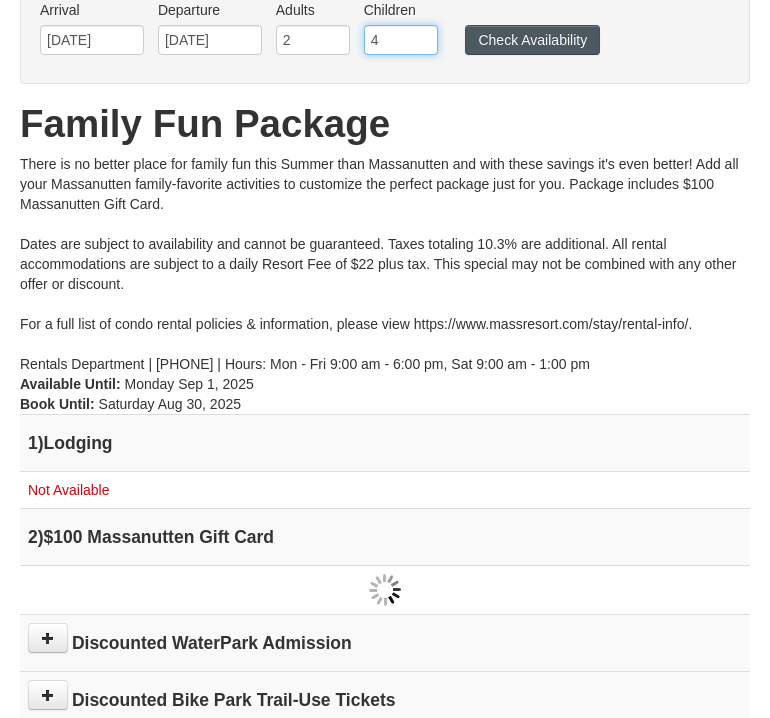 type on "4" 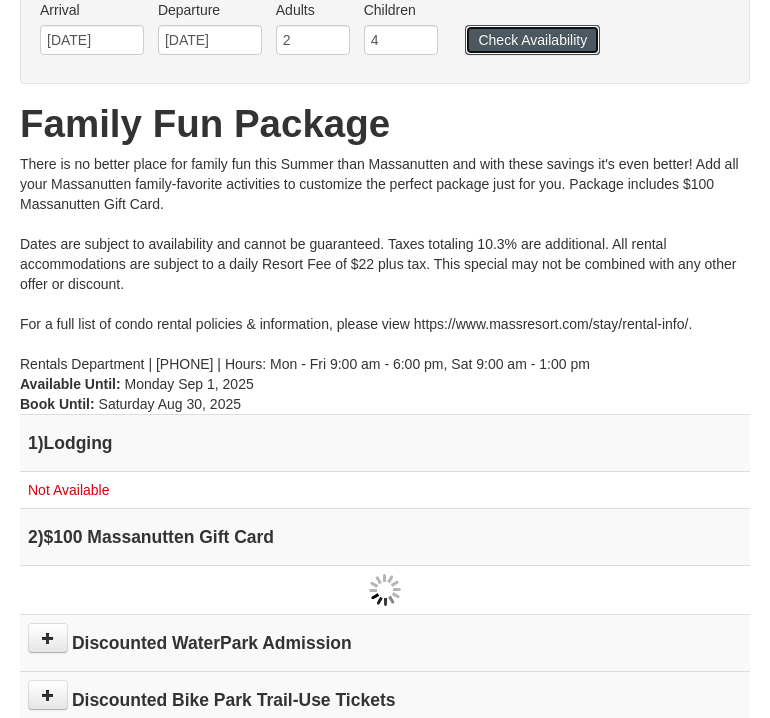 click on "Check Availability" at bounding box center (532, 40) 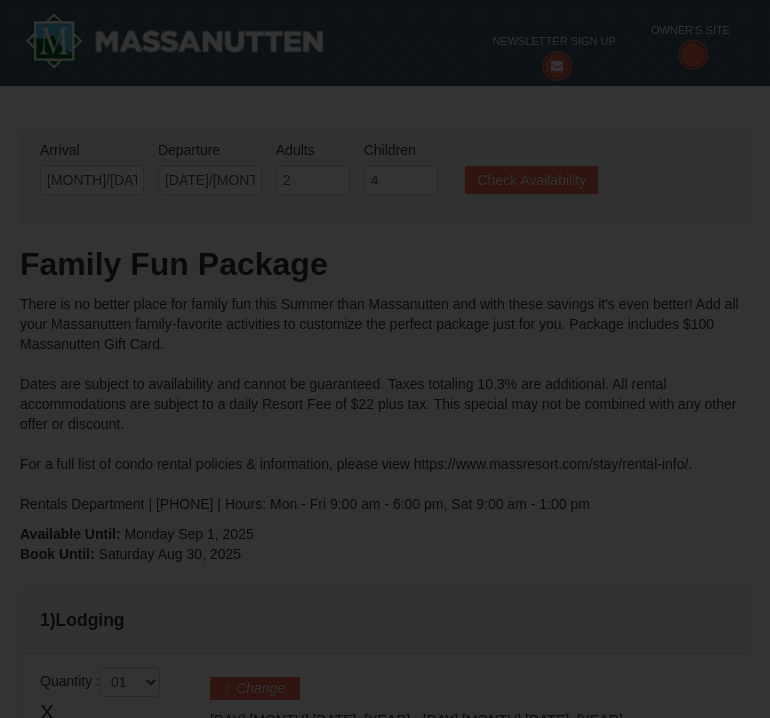 scroll, scrollTop: 84, scrollLeft: 0, axis: vertical 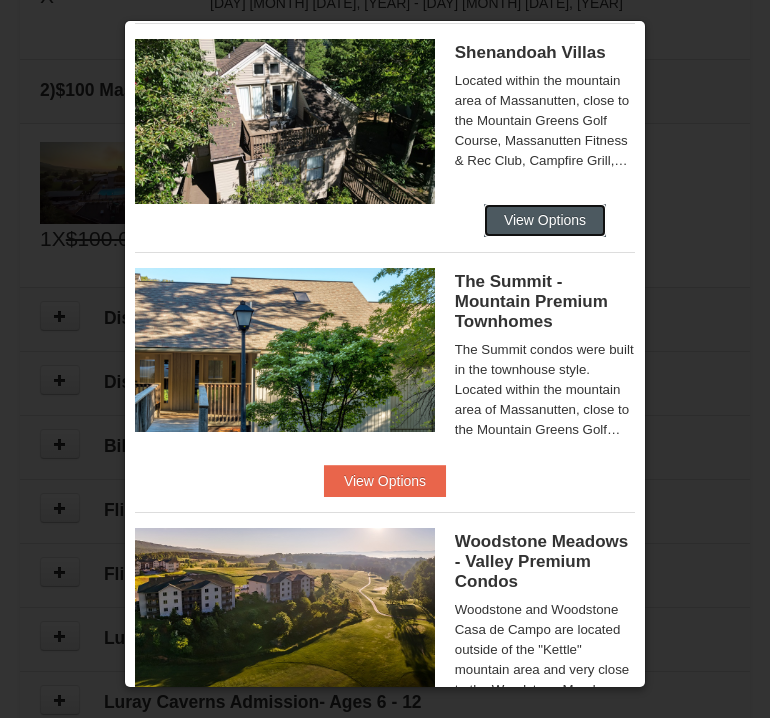 click on "View Options" at bounding box center (545, 220) 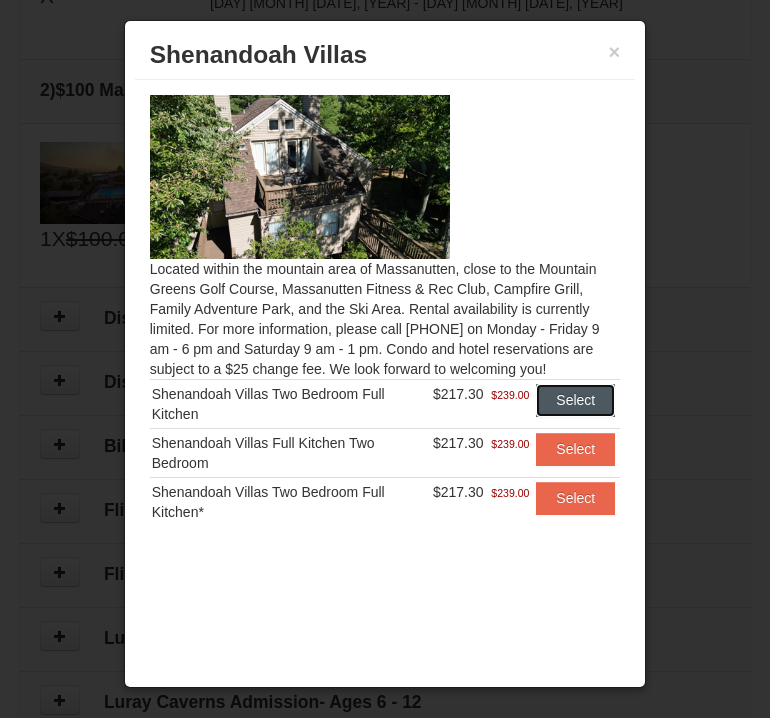 click on "Select" at bounding box center (575, 400) 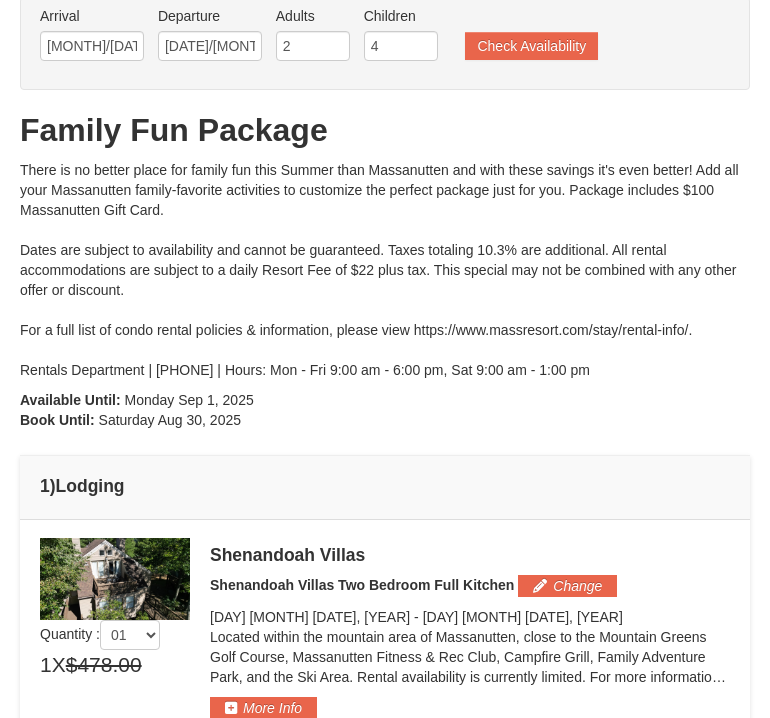scroll, scrollTop: 0, scrollLeft: 0, axis: both 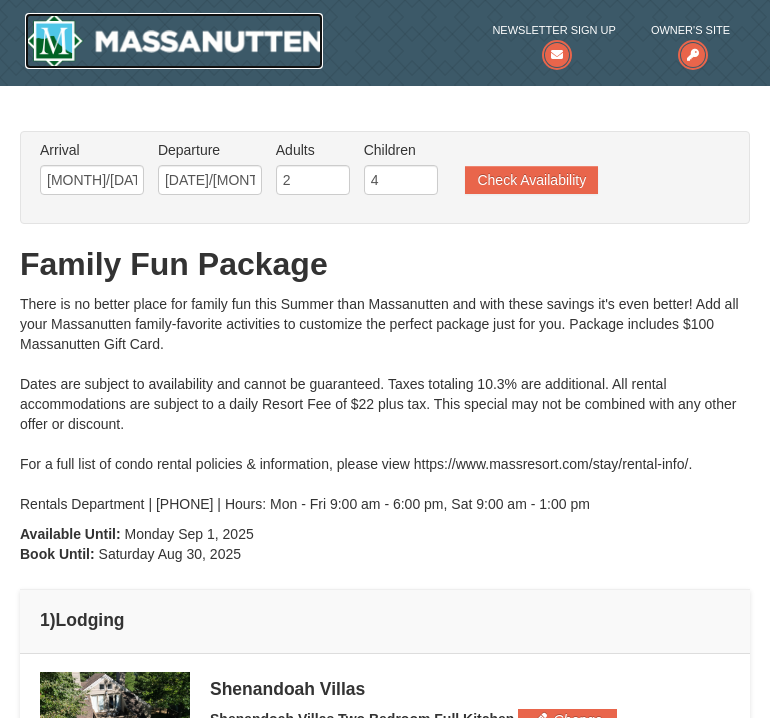 click at bounding box center [174, 41] 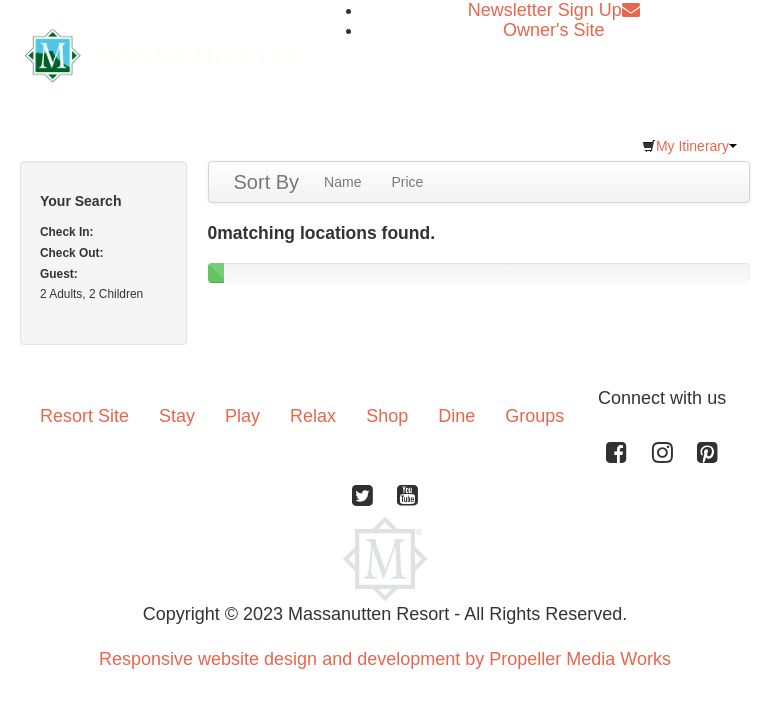 scroll, scrollTop: 0, scrollLeft: 0, axis: both 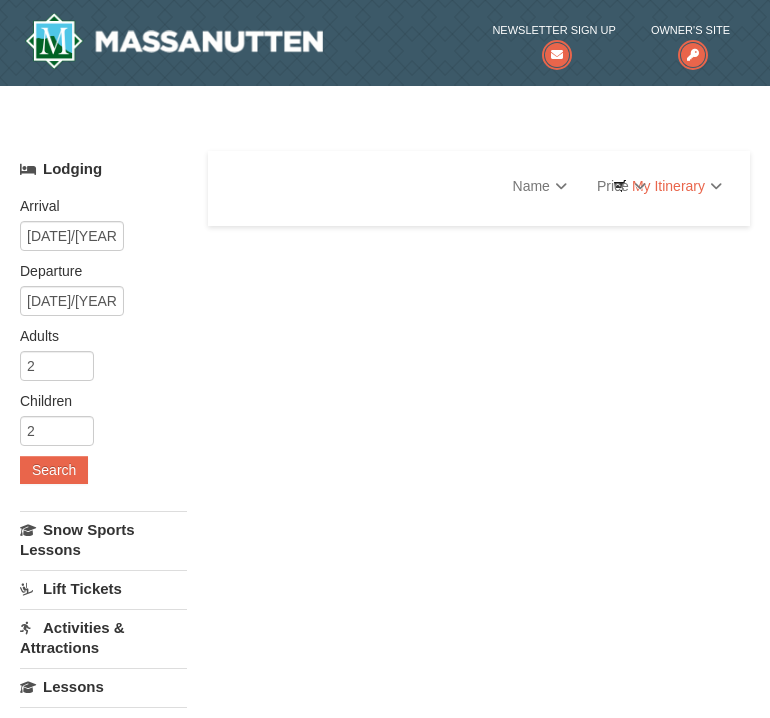 select on "8" 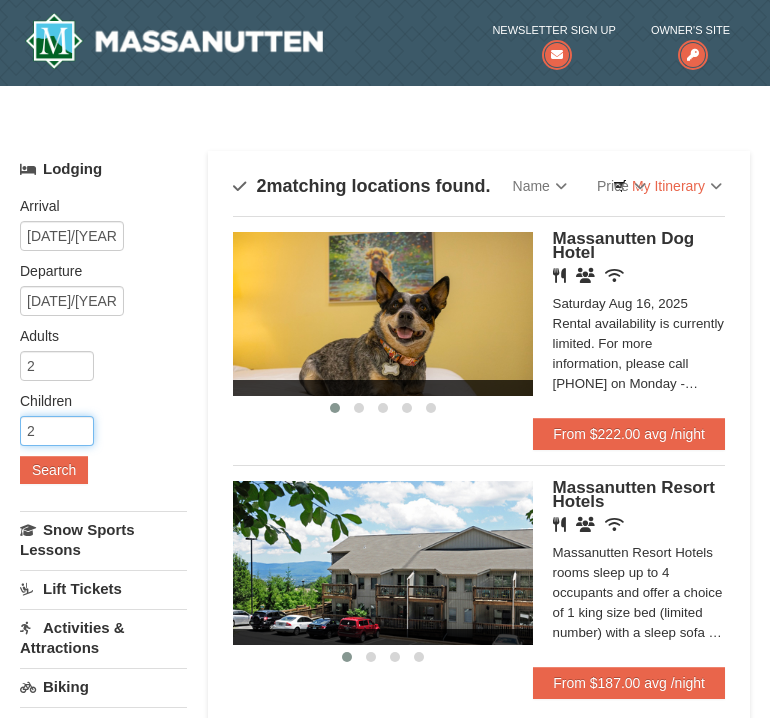 click on "2" at bounding box center (57, 431) 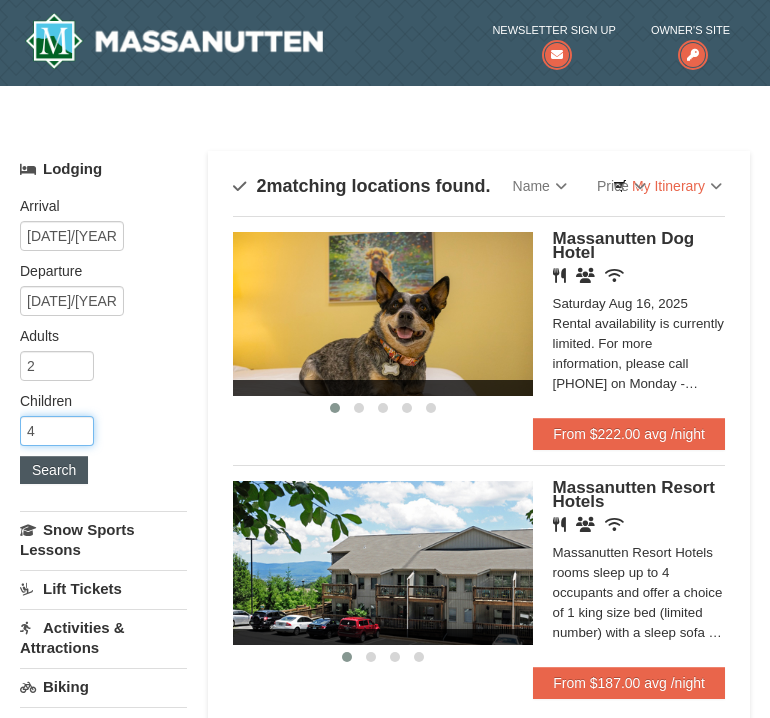 type on "4" 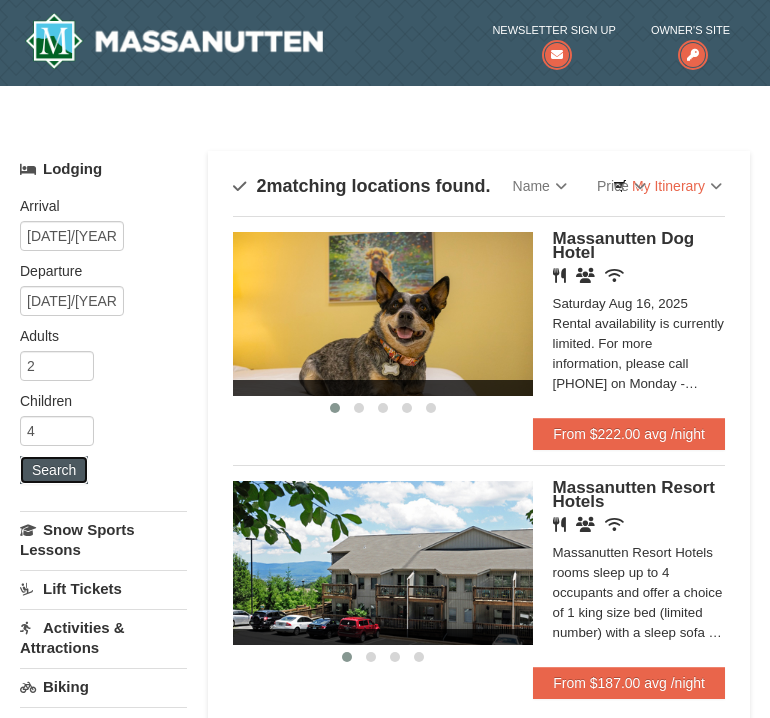 click on "Search" at bounding box center [54, 470] 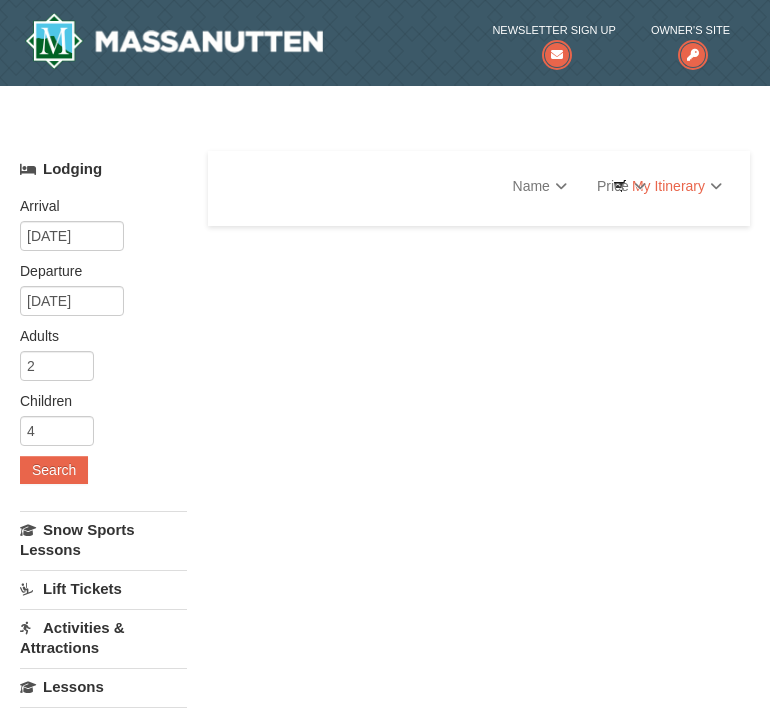 scroll, scrollTop: 0, scrollLeft: 0, axis: both 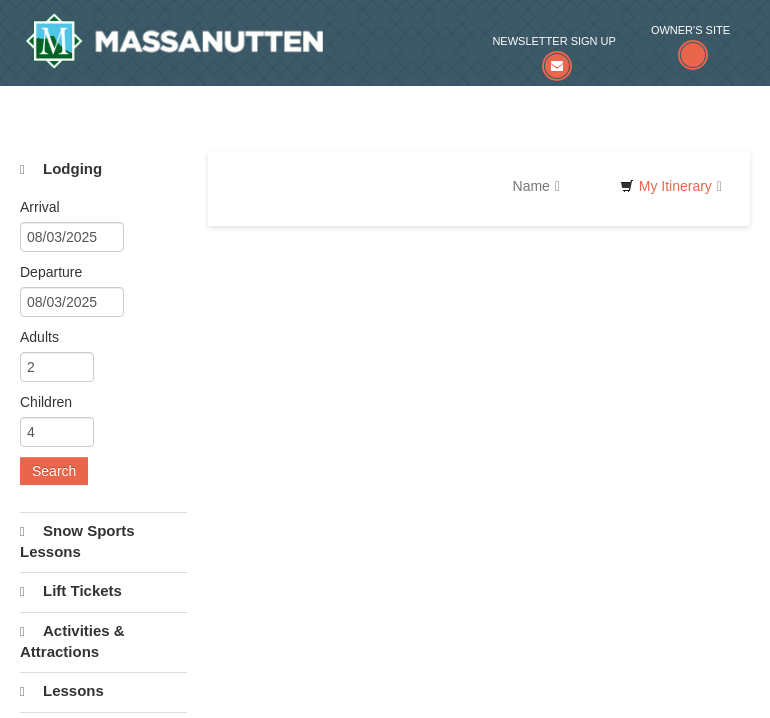 type 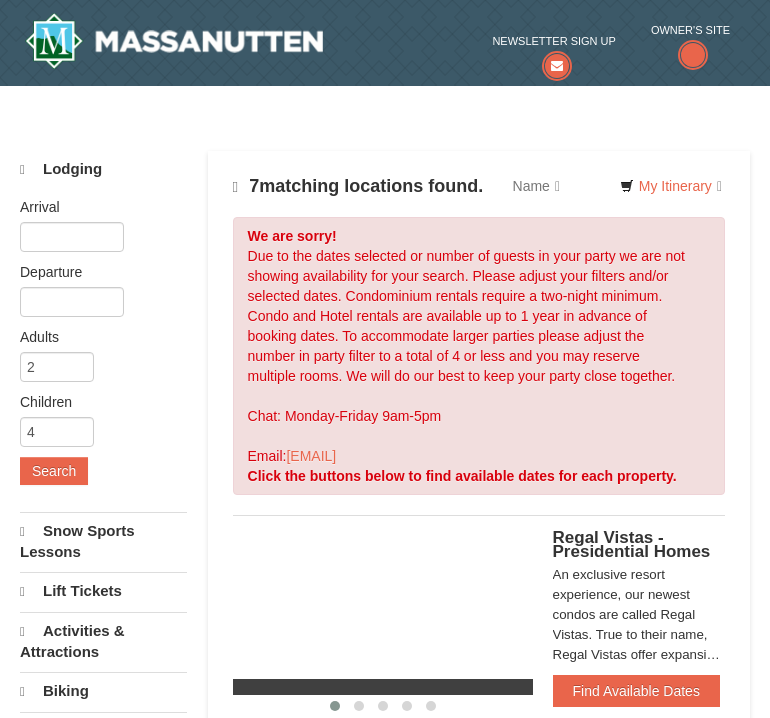scroll, scrollTop: 0, scrollLeft: 0, axis: both 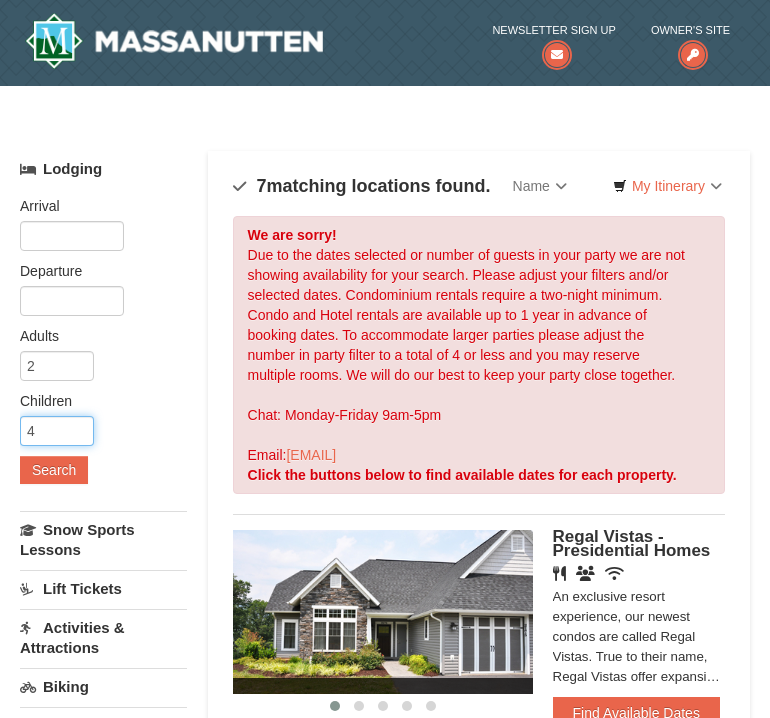 click on "4" at bounding box center (57, 431) 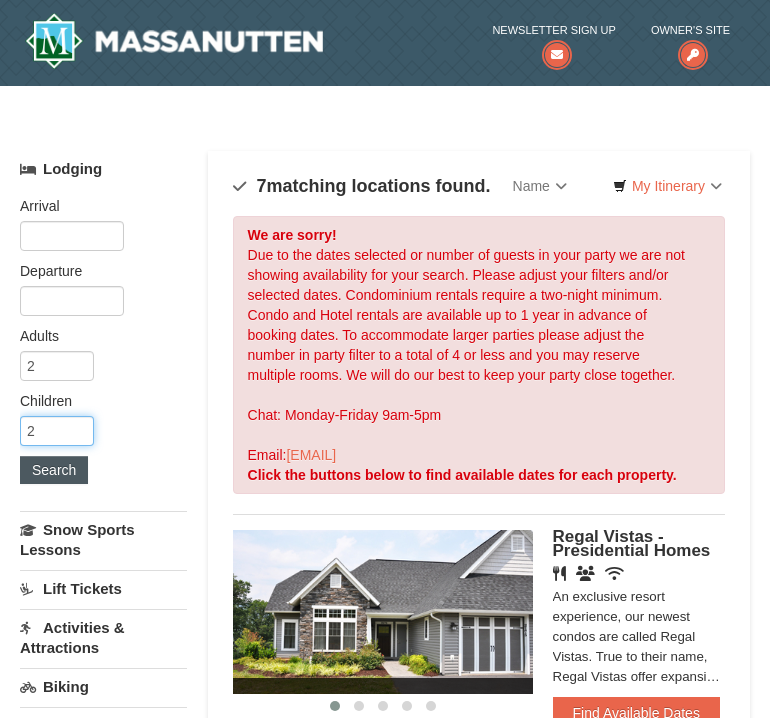 type on "2" 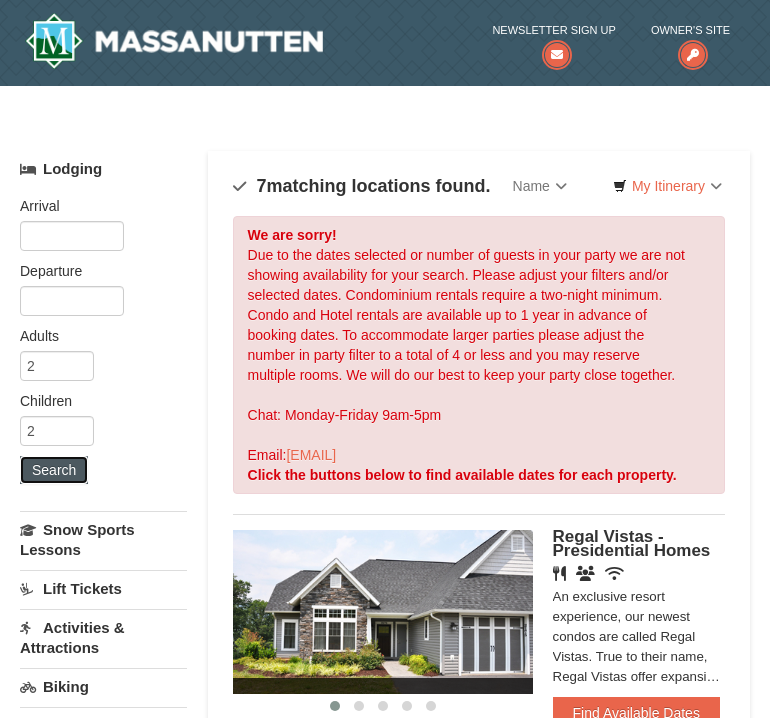 click on "Search" at bounding box center [54, 470] 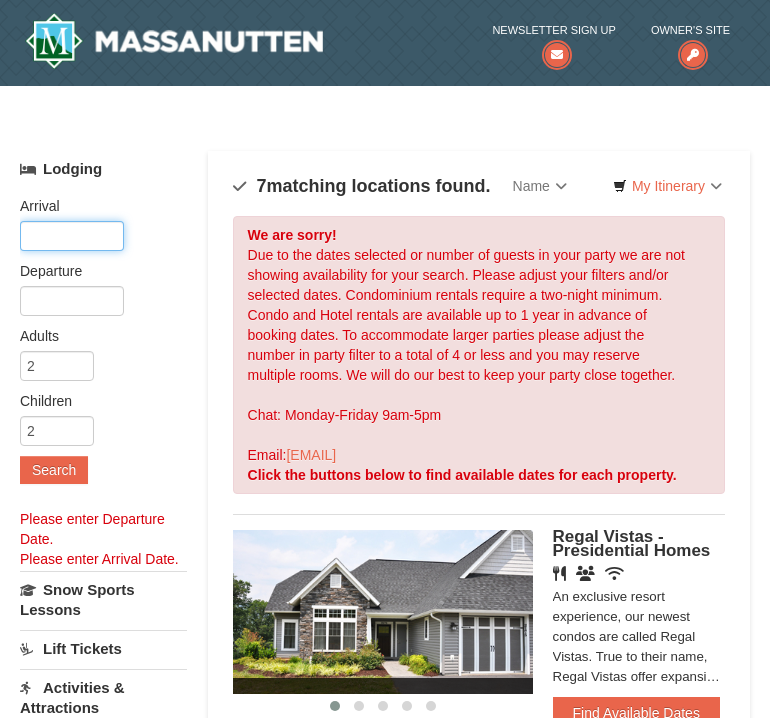 click at bounding box center [72, 236] 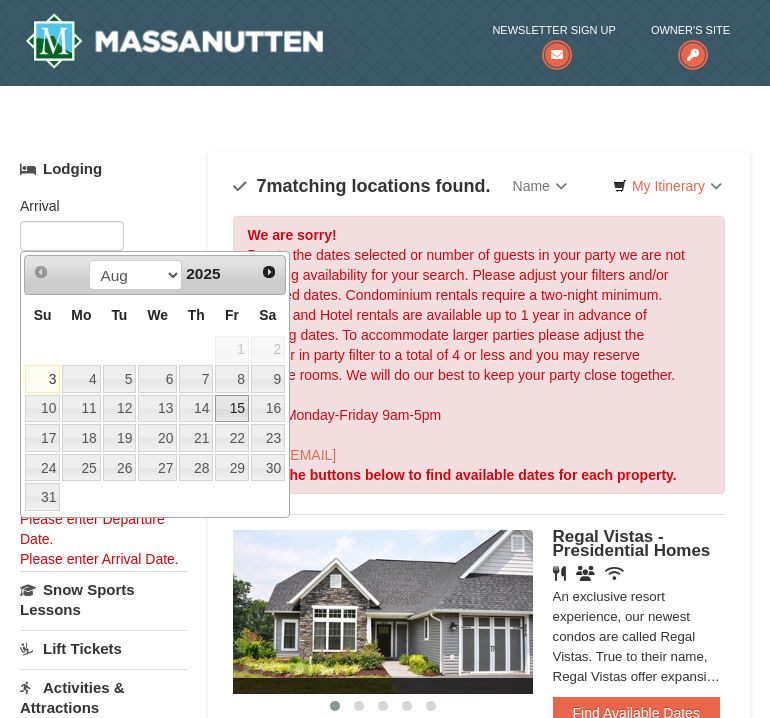 click on "15" at bounding box center [232, 409] 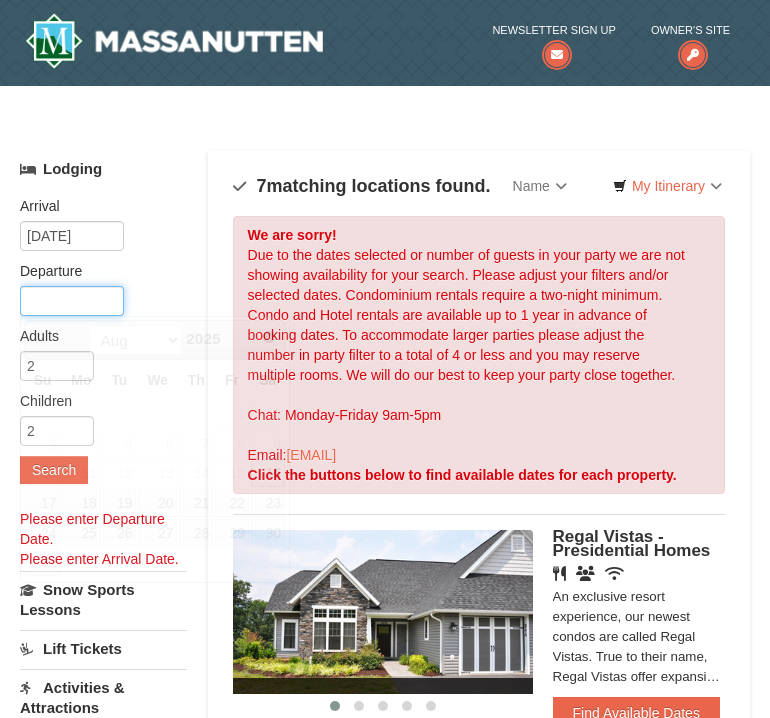 click at bounding box center [72, 301] 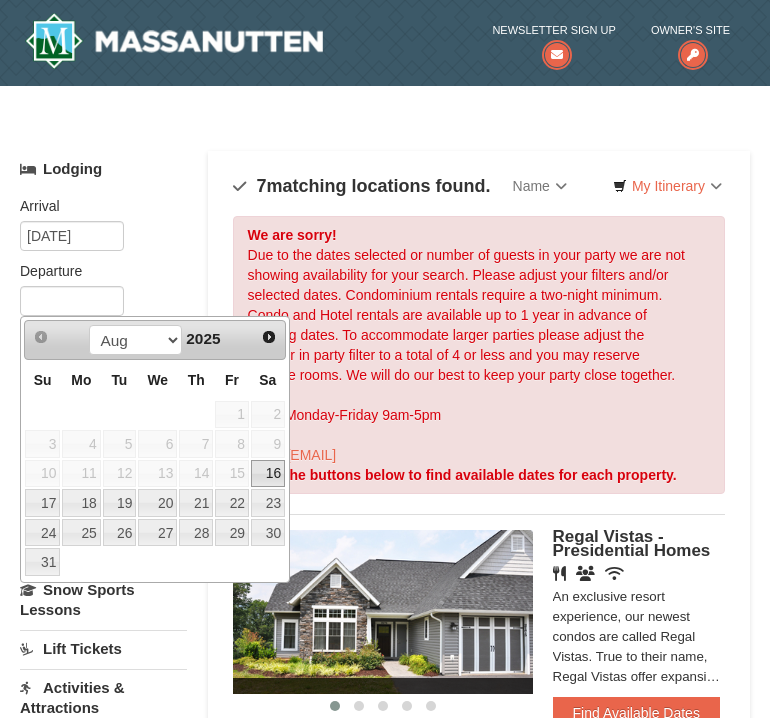 click on "16" at bounding box center (268, 474) 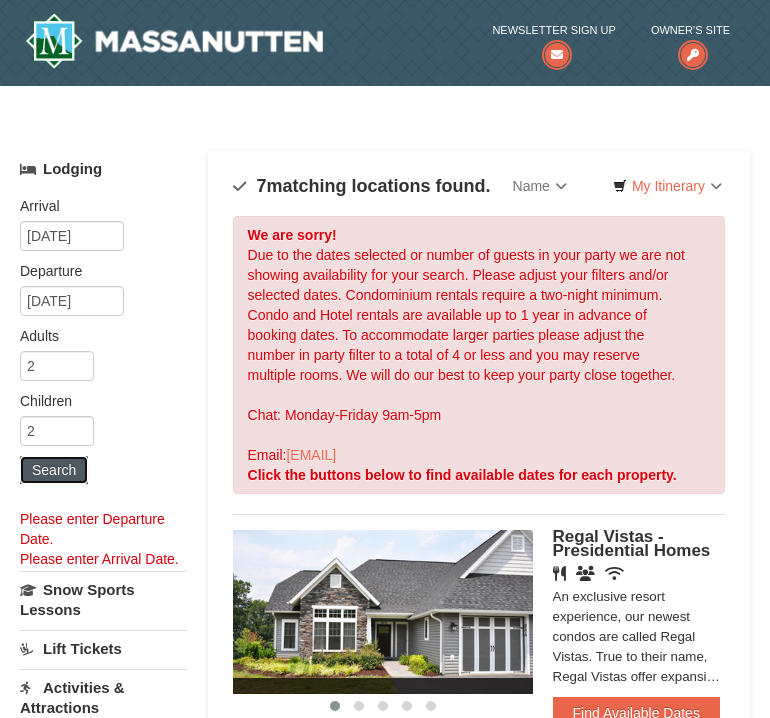 click on "Search" at bounding box center (54, 470) 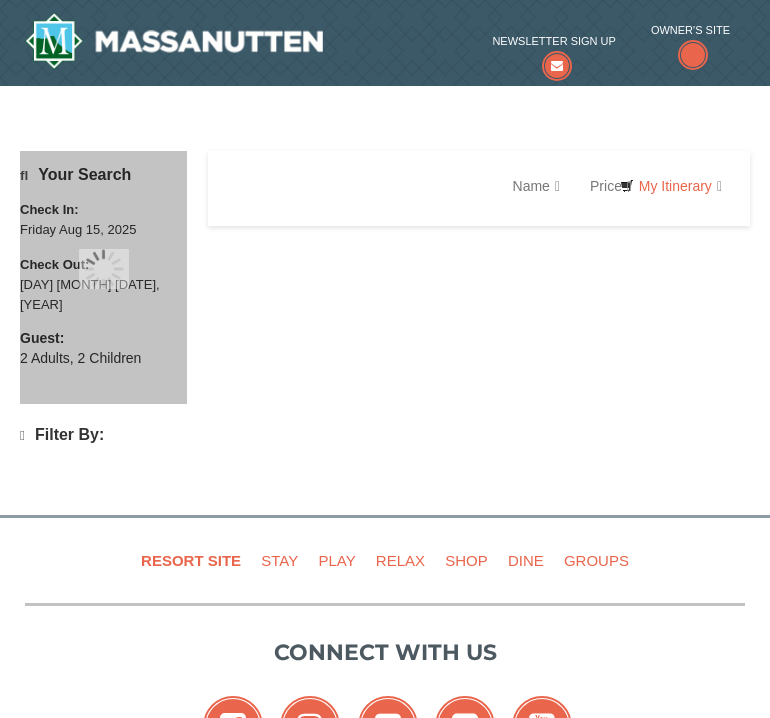 scroll, scrollTop: 0, scrollLeft: 0, axis: both 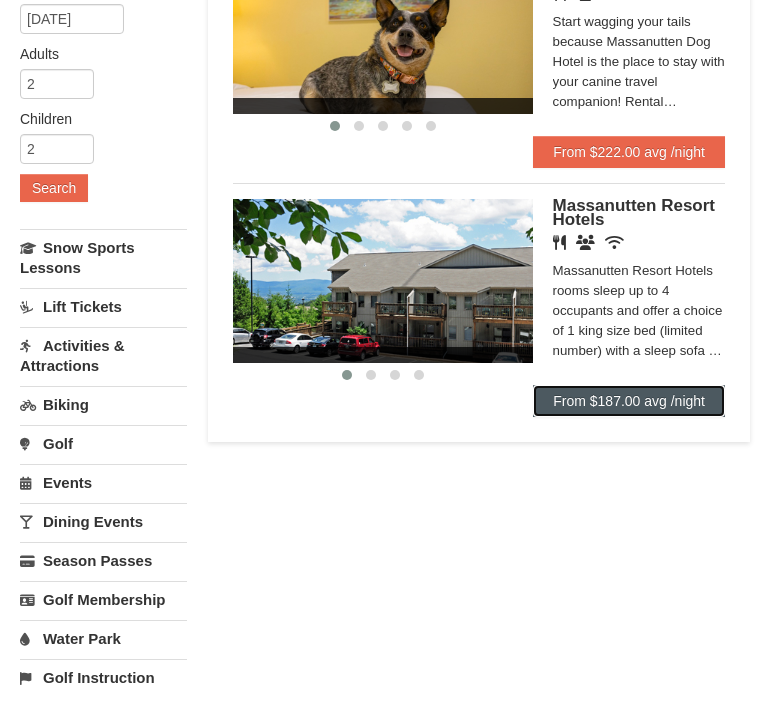 click on "From $187.00 avg /night" at bounding box center [629, 401] 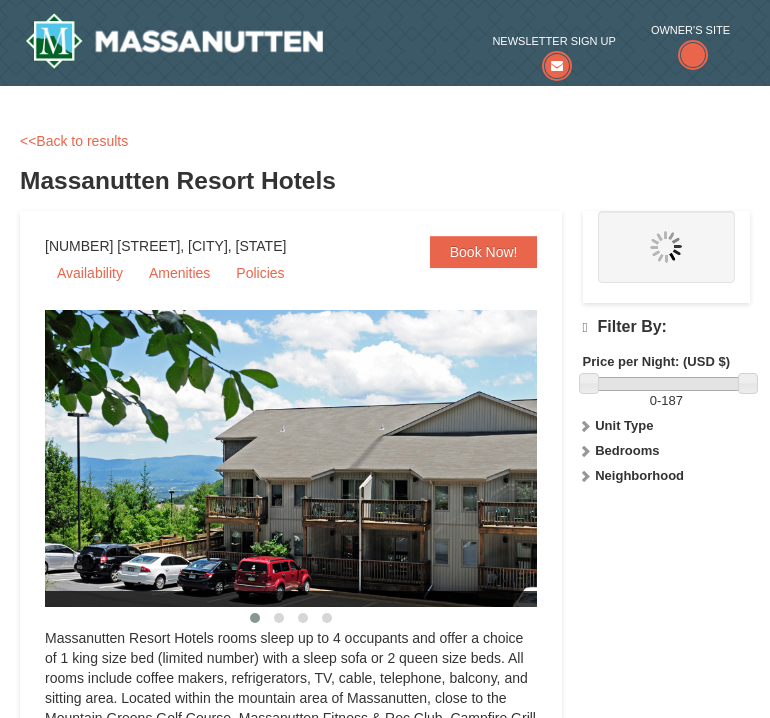scroll, scrollTop: 0, scrollLeft: 0, axis: both 